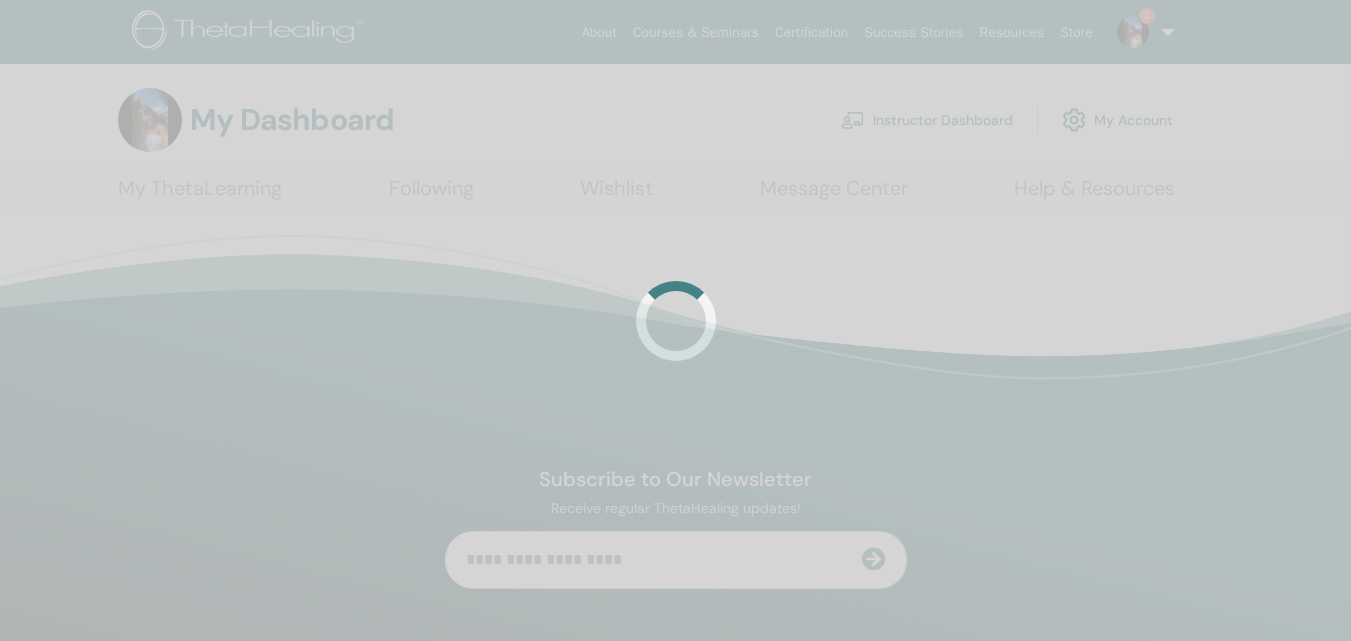 scroll, scrollTop: 0, scrollLeft: 0, axis: both 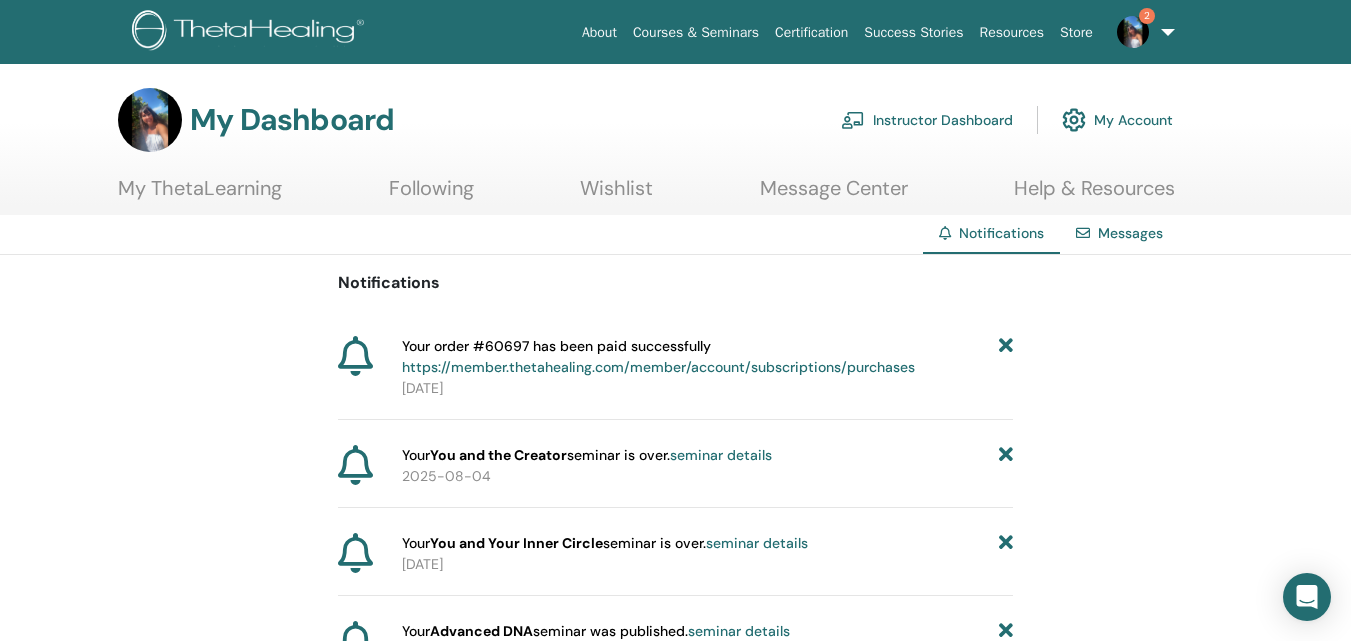 click on "My ThetaLearning" at bounding box center (200, 195) 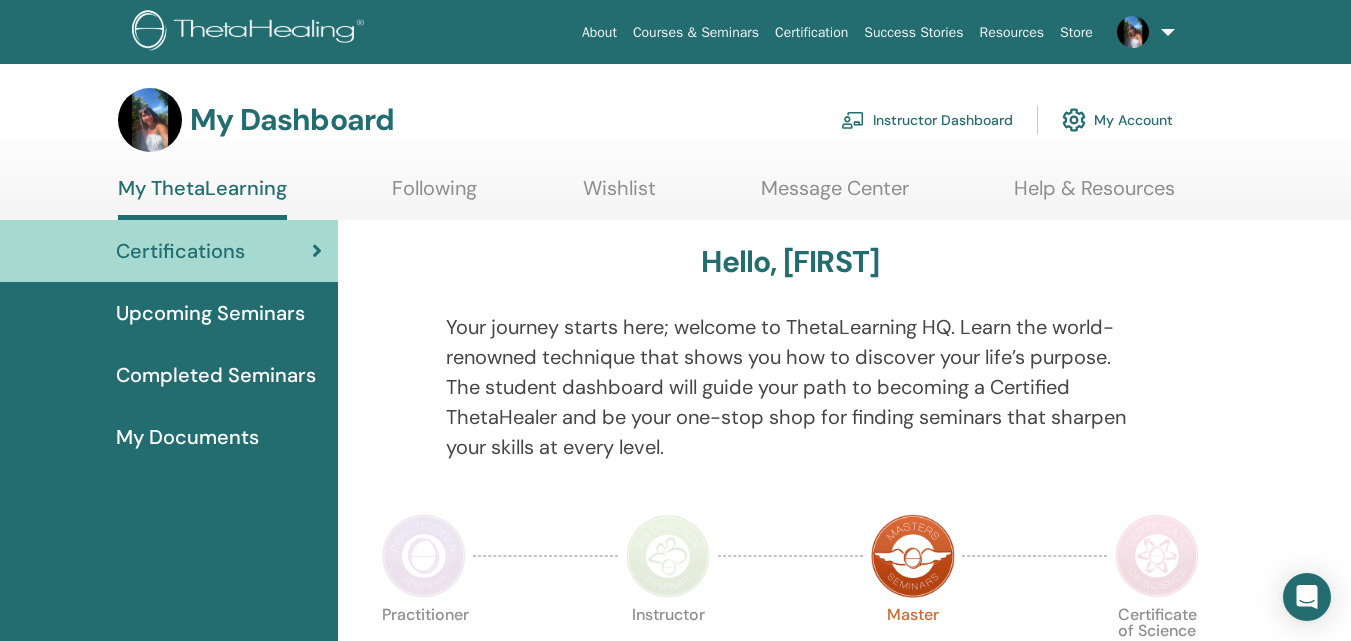 scroll, scrollTop: 0, scrollLeft: 0, axis: both 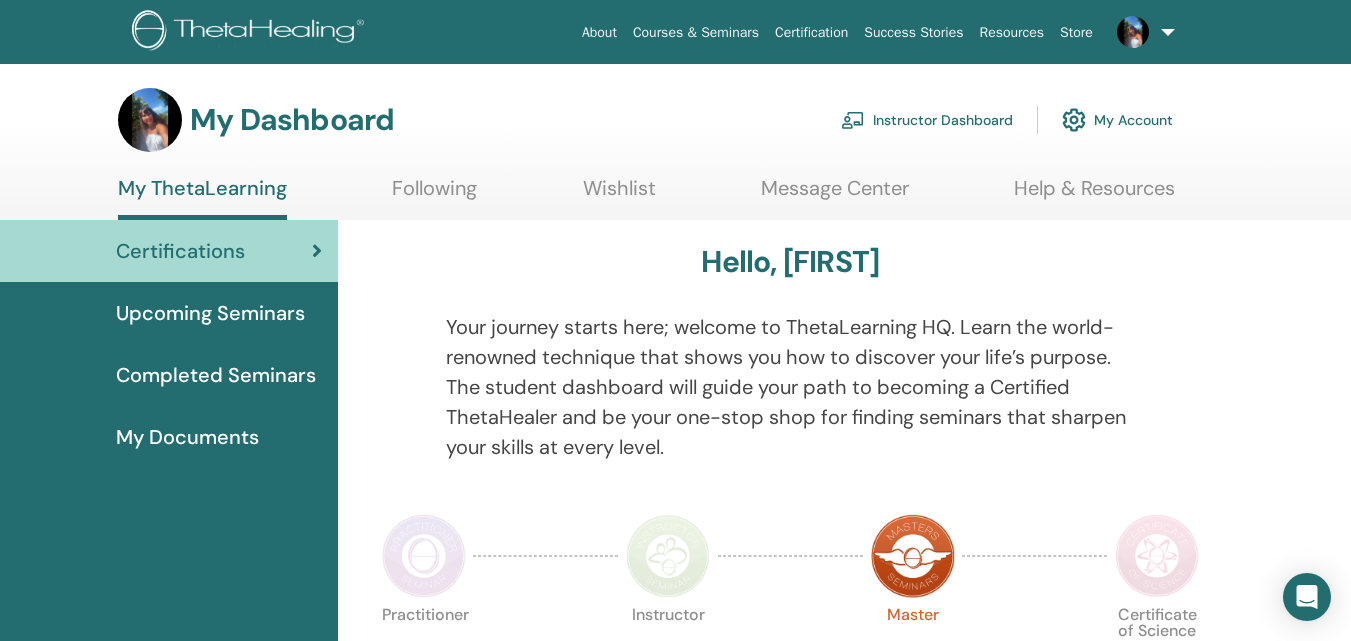click on "Instructor Dashboard" at bounding box center (927, 120) 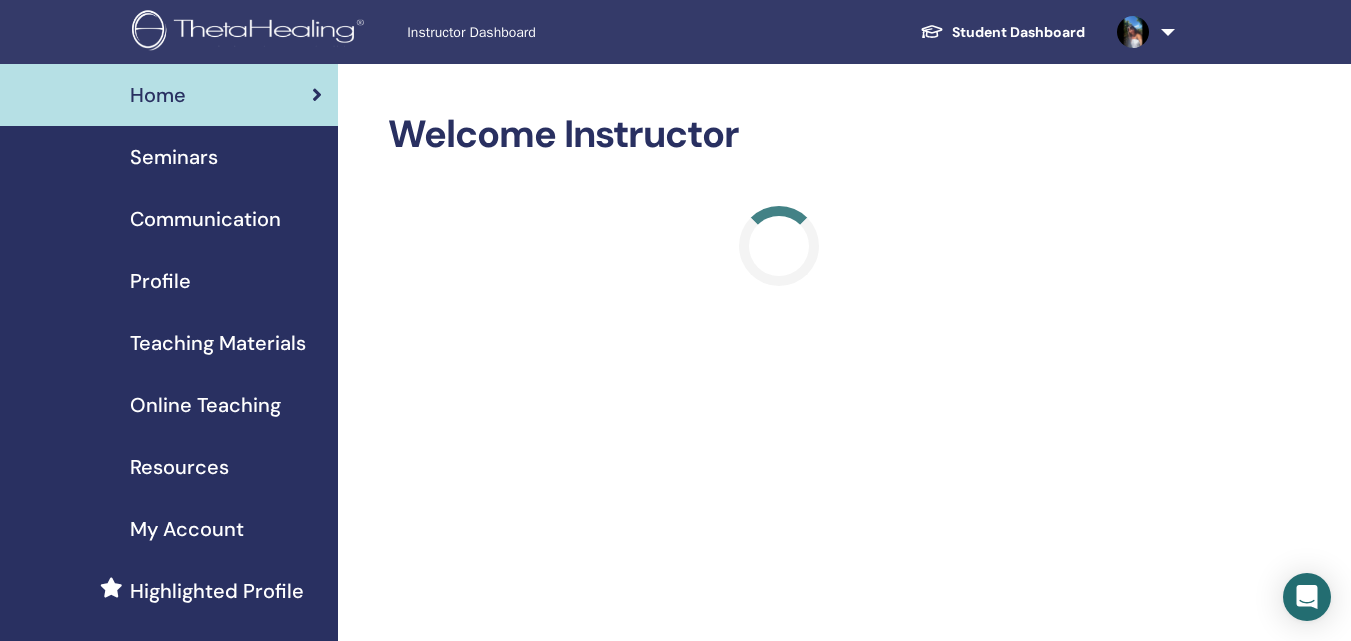 scroll, scrollTop: 0, scrollLeft: 0, axis: both 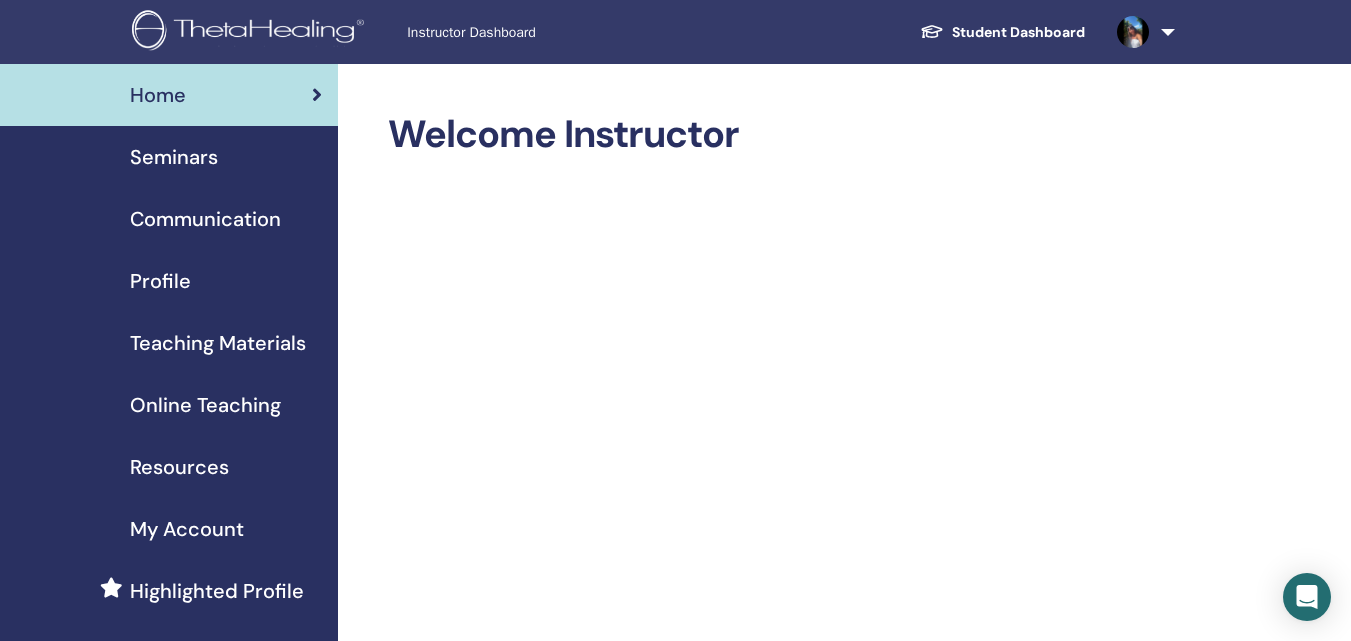 click on "Online Teaching" at bounding box center [205, 405] 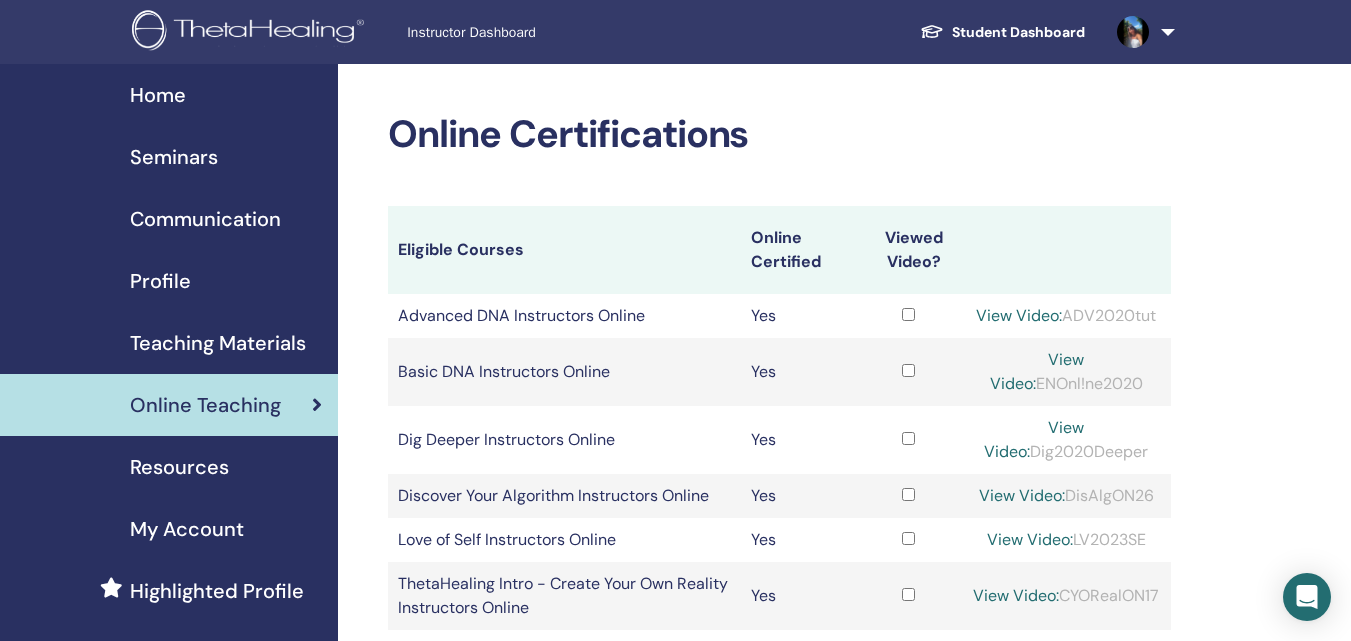 scroll, scrollTop: 0, scrollLeft: 0, axis: both 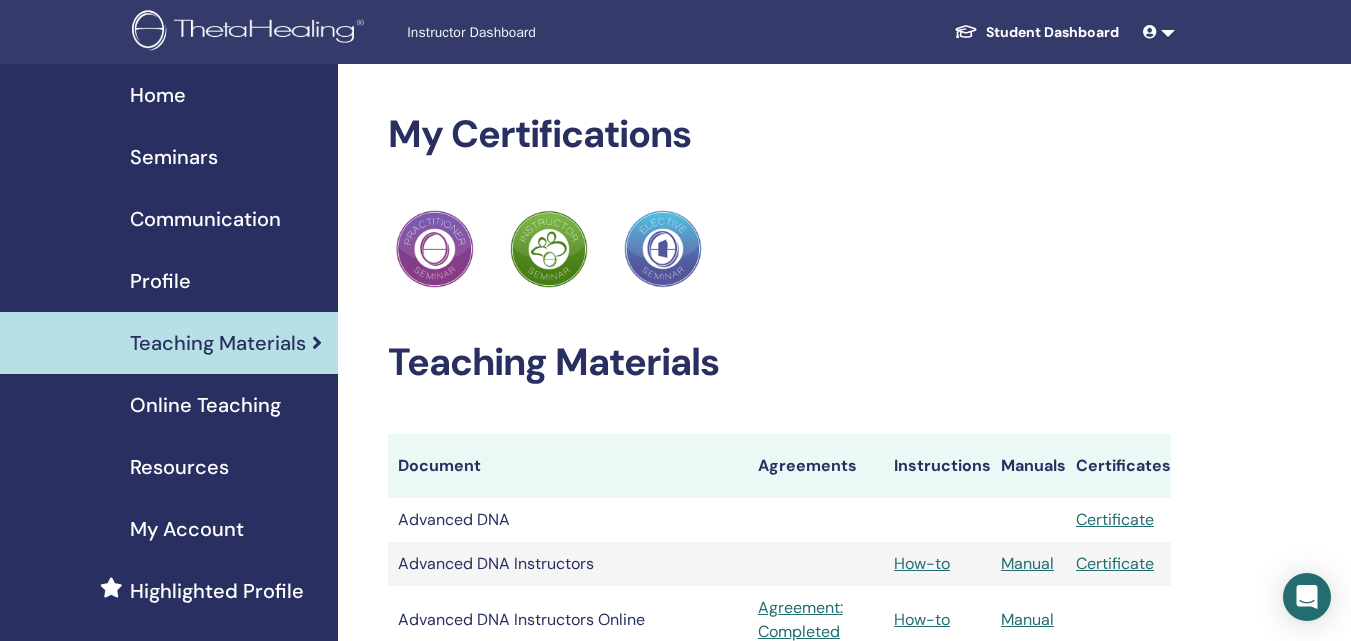 click on "Teaching Materials" at bounding box center (218, 343) 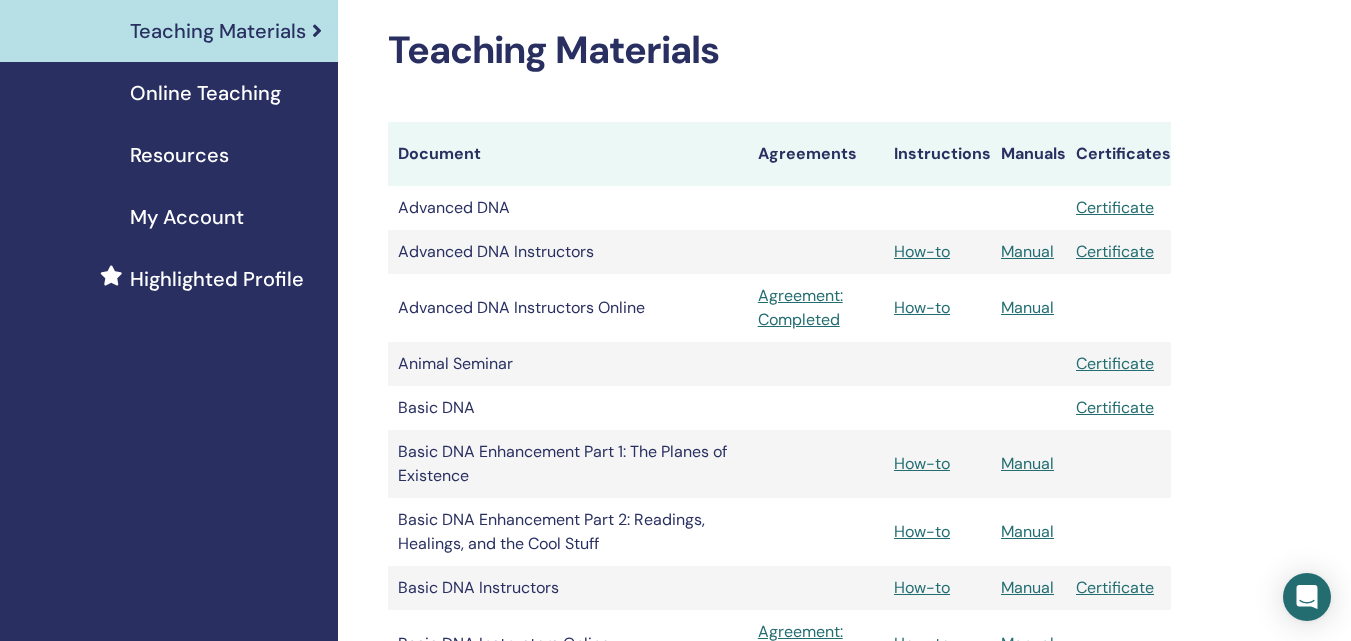 scroll, scrollTop: 200, scrollLeft: 0, axis: vertical 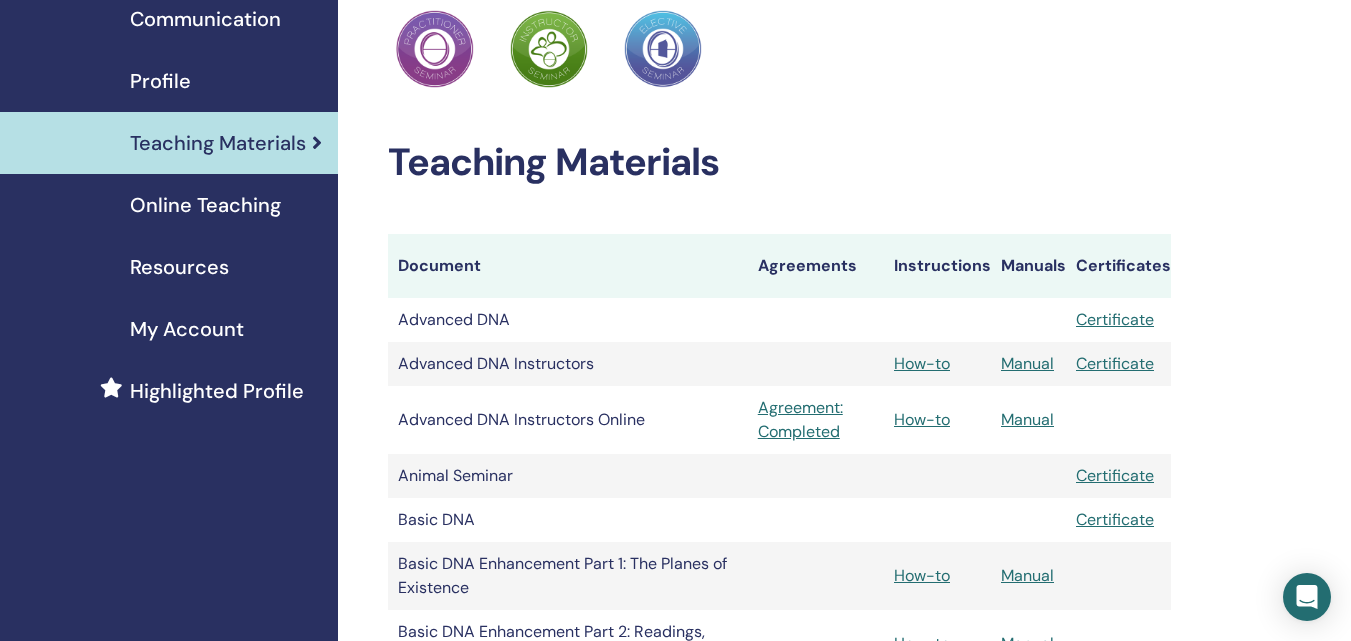 click on "Teaching Materials" at bounding box center (218, 143) 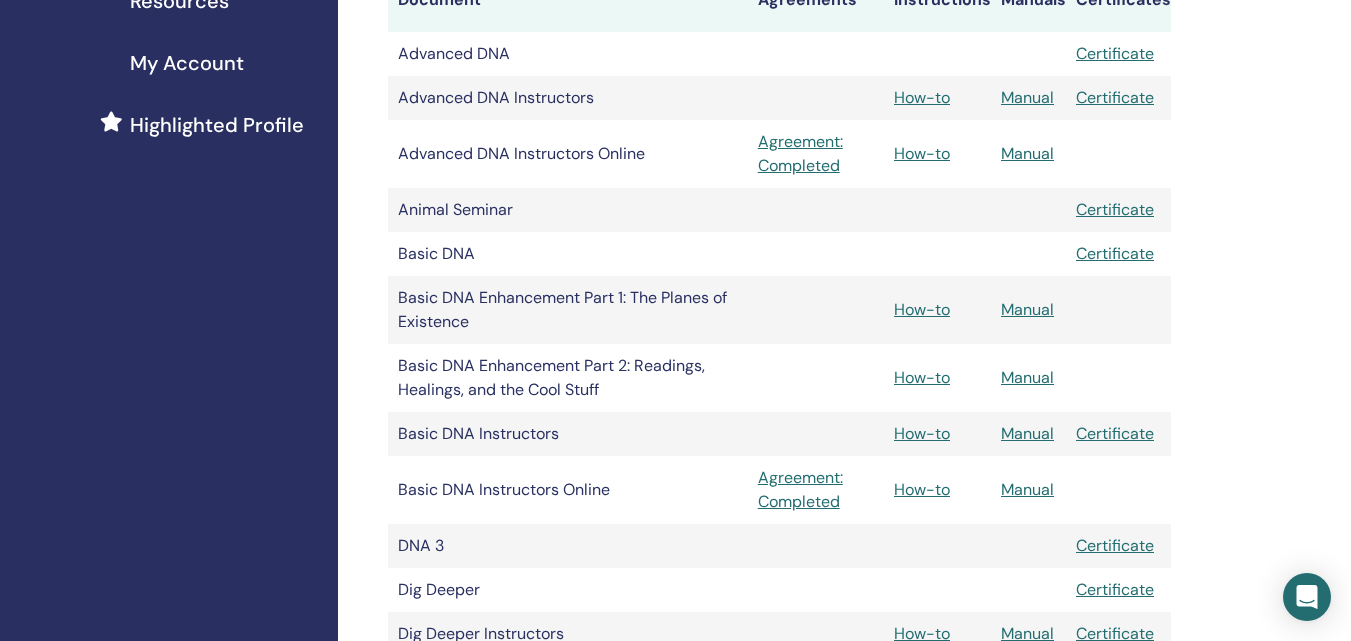 scroll, scrollTop: 500, scrollLeft: 0, axis: vertical 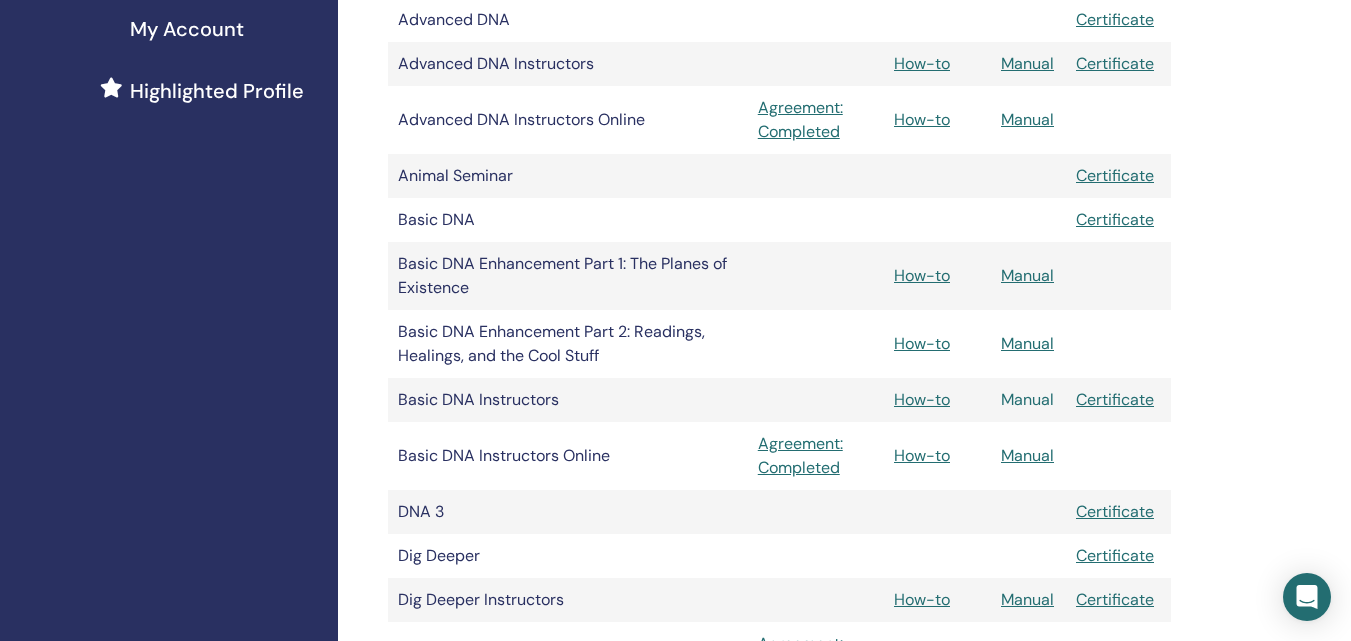 click on "Manual" at bounding box center [1027, 399] 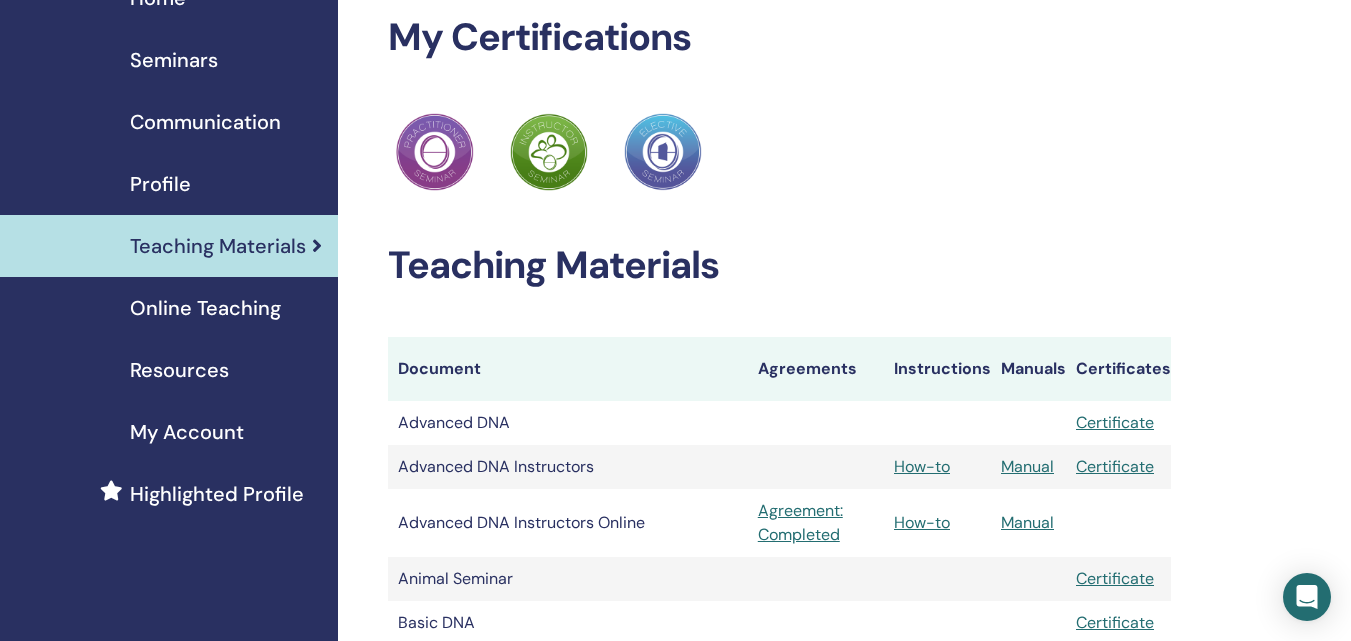 scroll, scrollTop: 0, scrollLeft: 0, axis: both 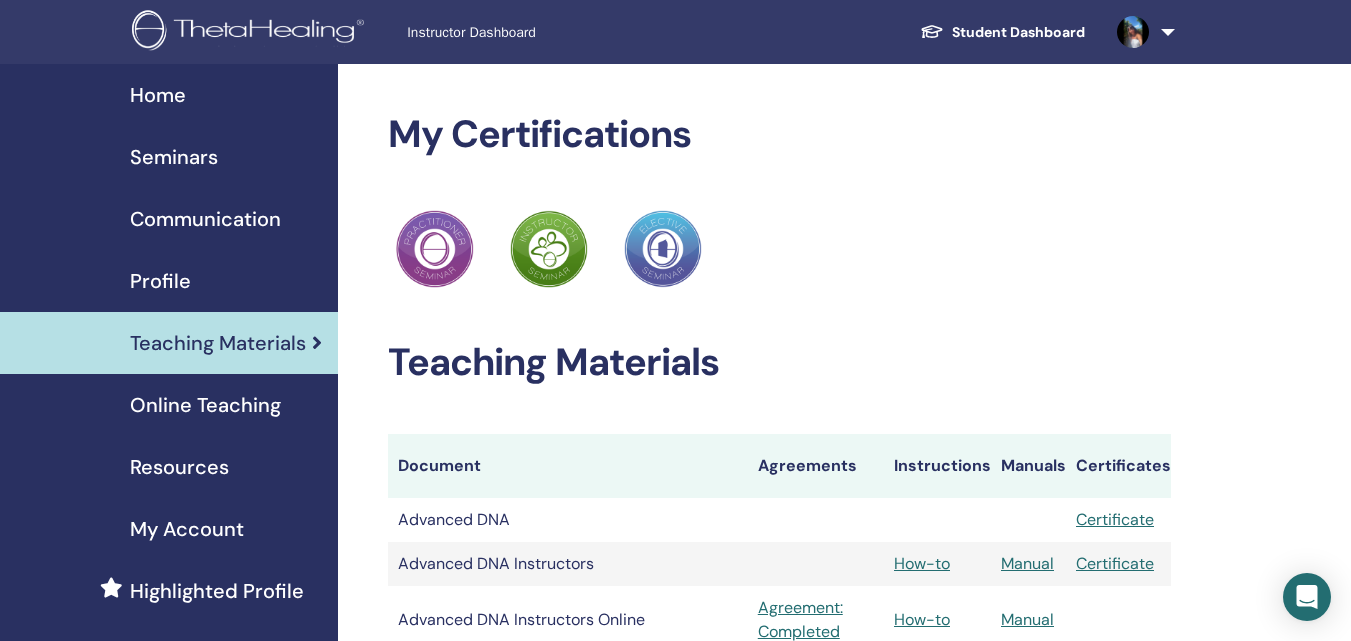 click on "Seminars" at bounding box center (174, 157) 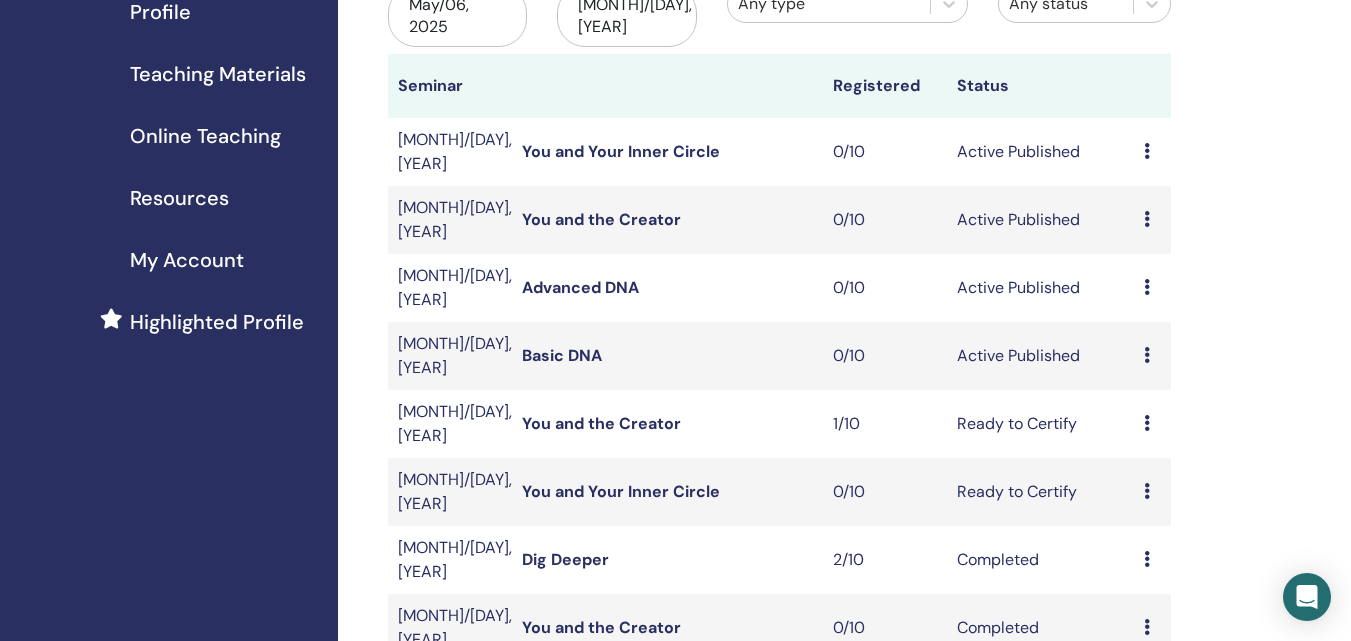 scroll, scrollTop: 300, scrollLeft: 0, axis: vertical 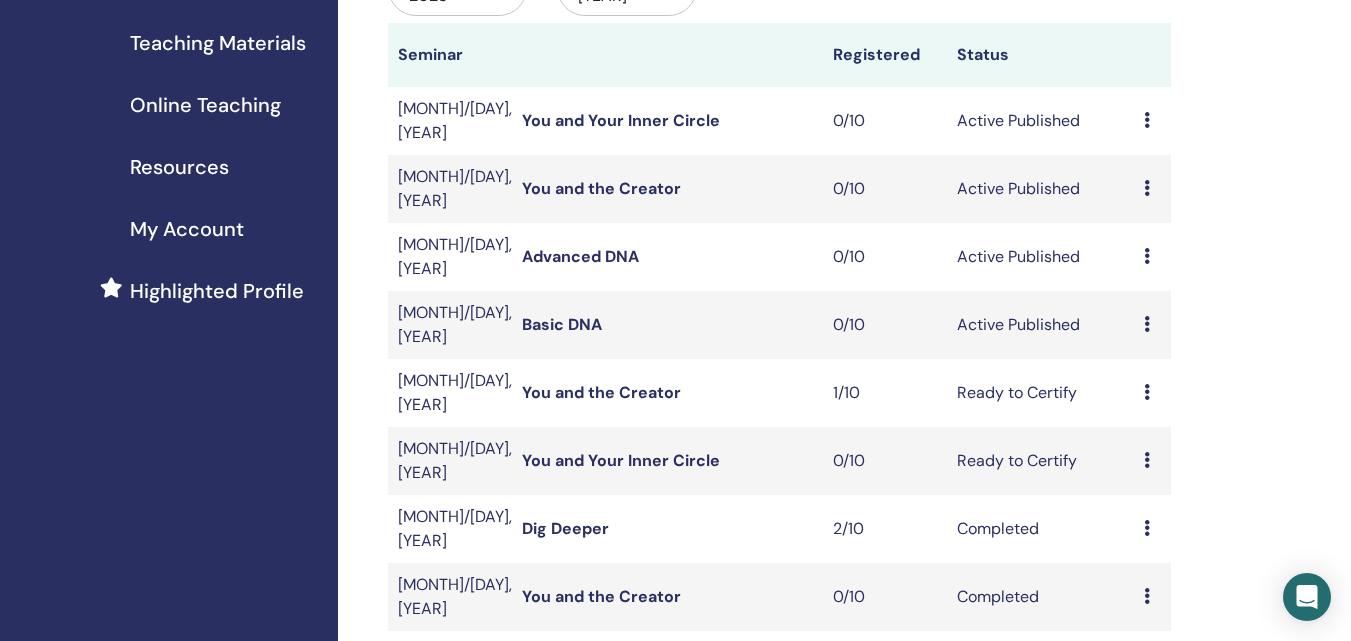 click on "Preview Edit Attendees Cancel" at bounding box center (1152, 325) 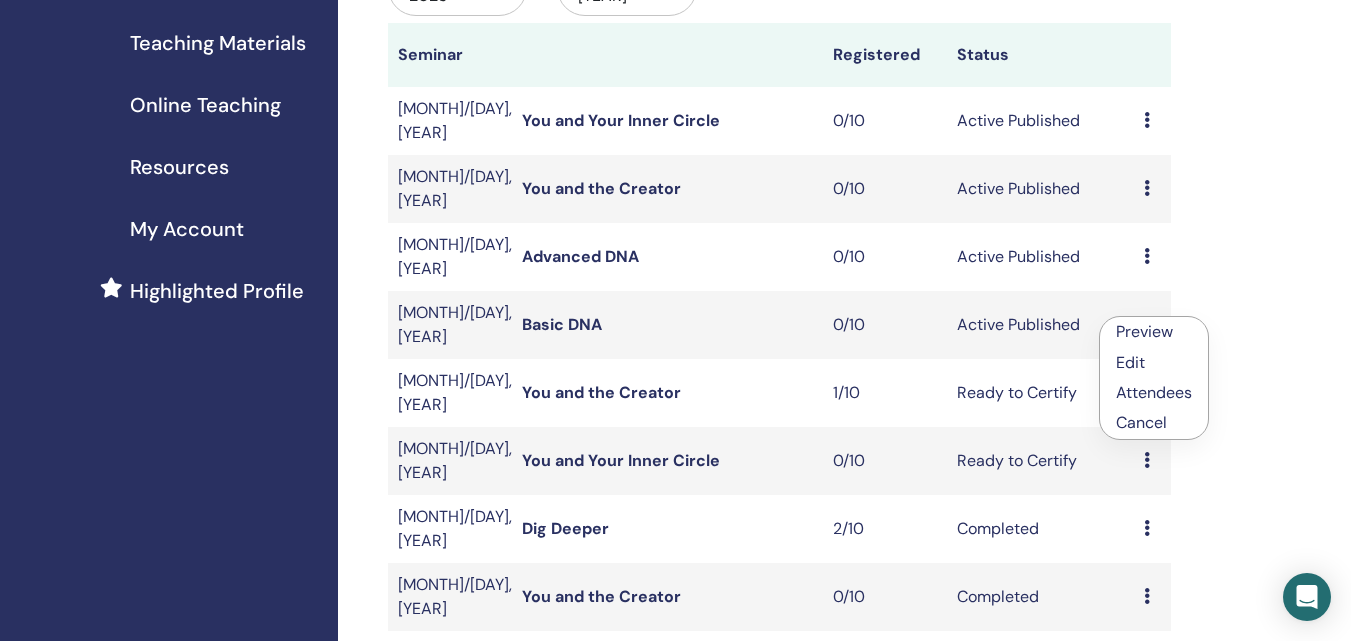 click on "Preview" at bounding box center (1144, 331) 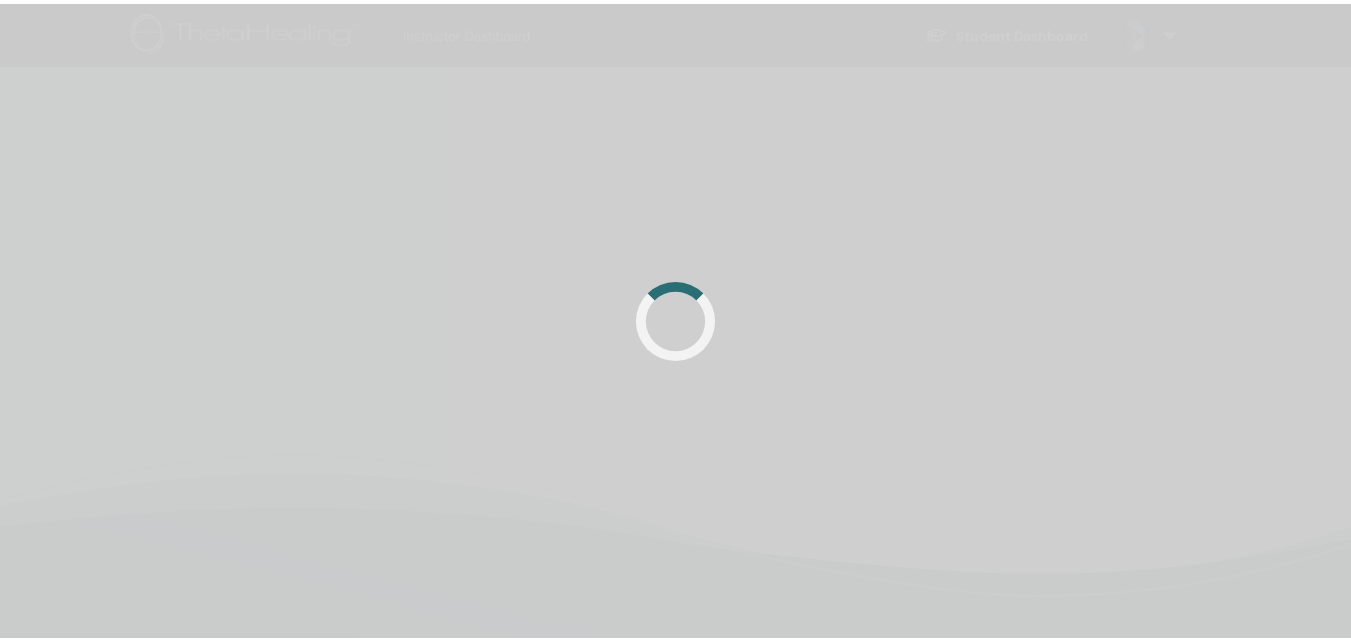 scroll, scrollTop: 0, scrollLeft: 0, axis: both 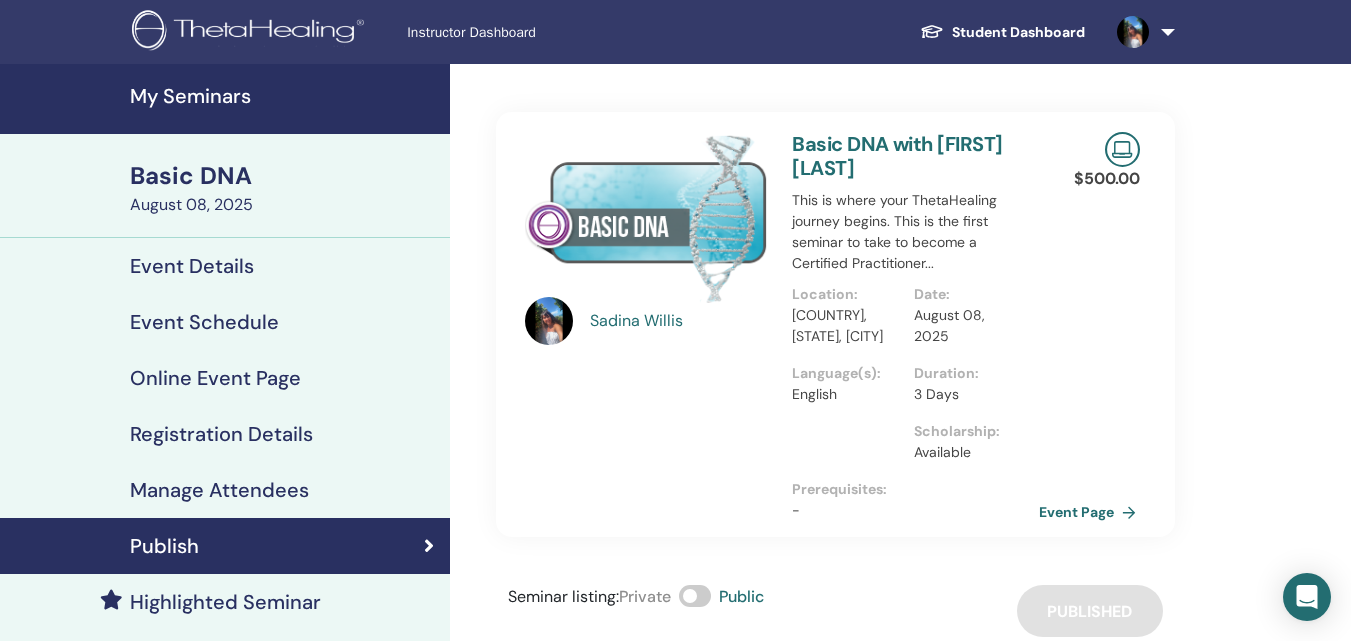 click on "Event Page" at bounding box center (1091, 512) 